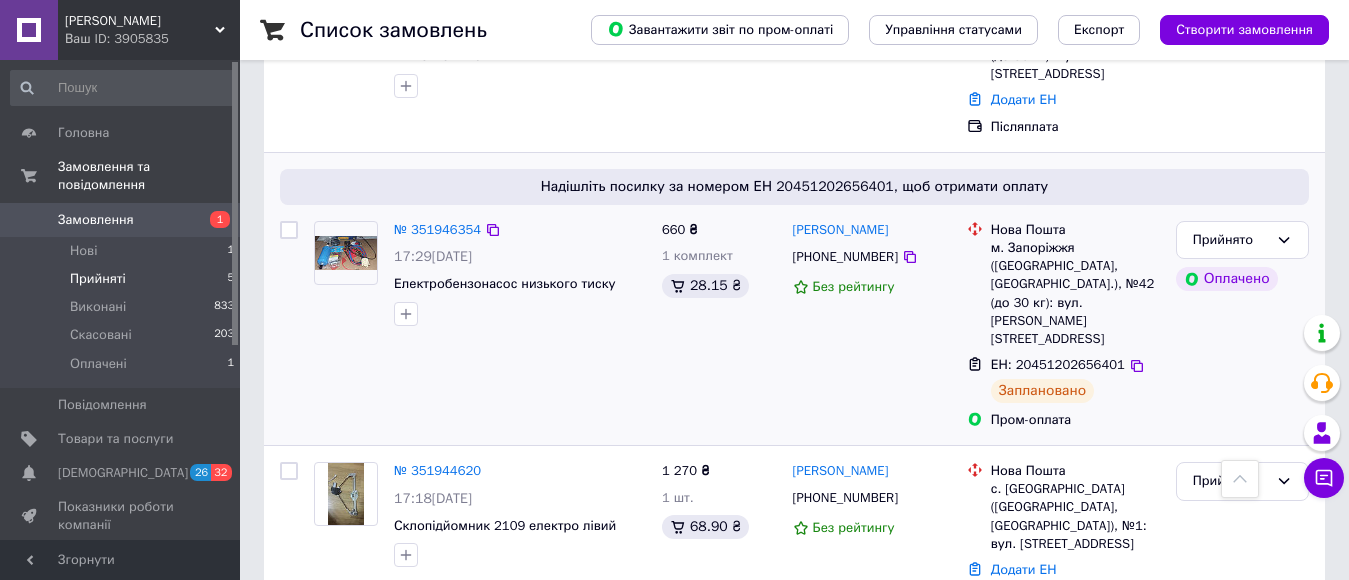 scroll, scrollTop: 855, scrollLeft: 0, axis: vertical 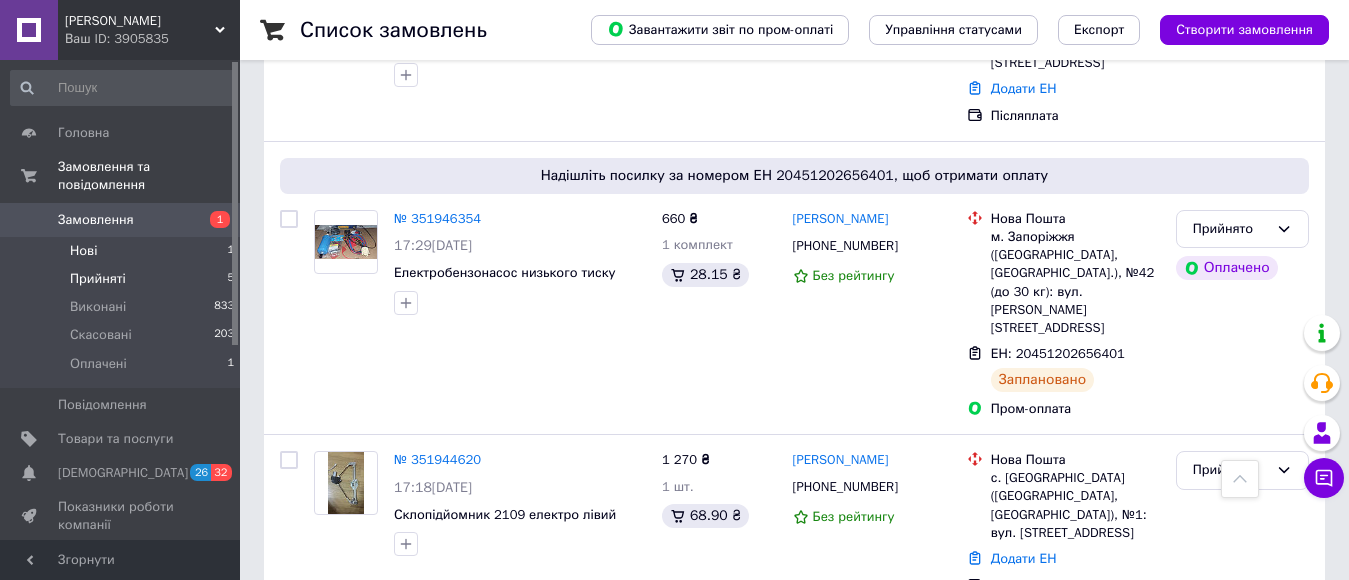 click on "Нові" at bounding box center (83, 251) 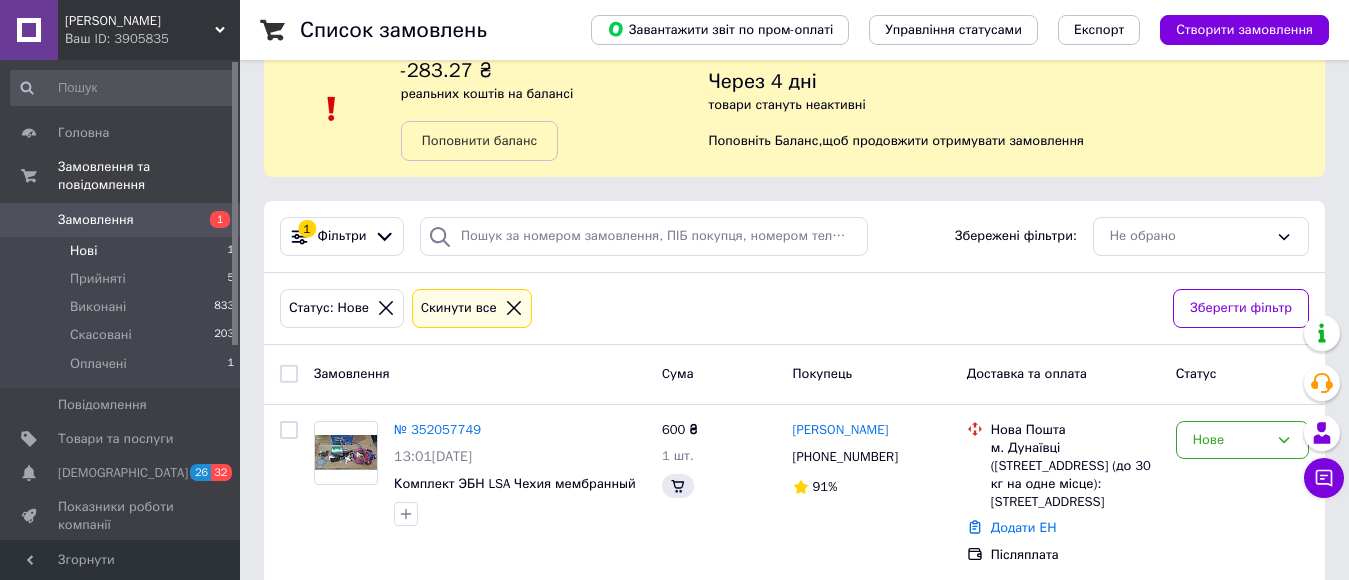 scroll, scrollTop: 85, scrollLeft: 0, axis: vertical 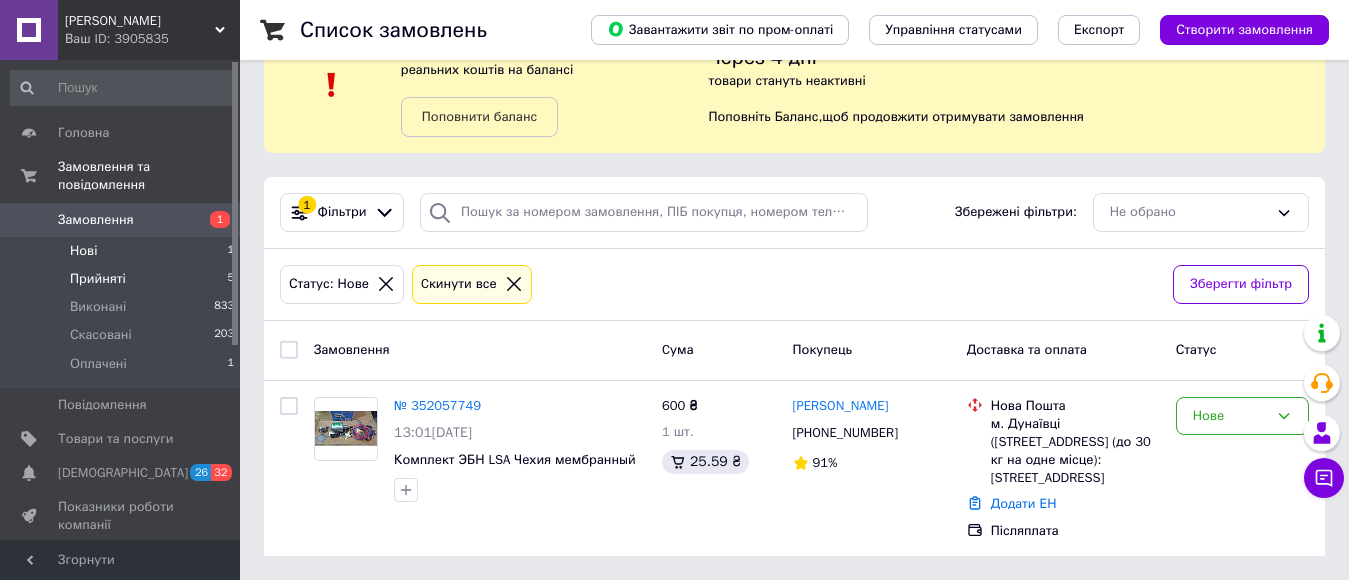 click on "Прийняті" at bounding box center (98, 279) 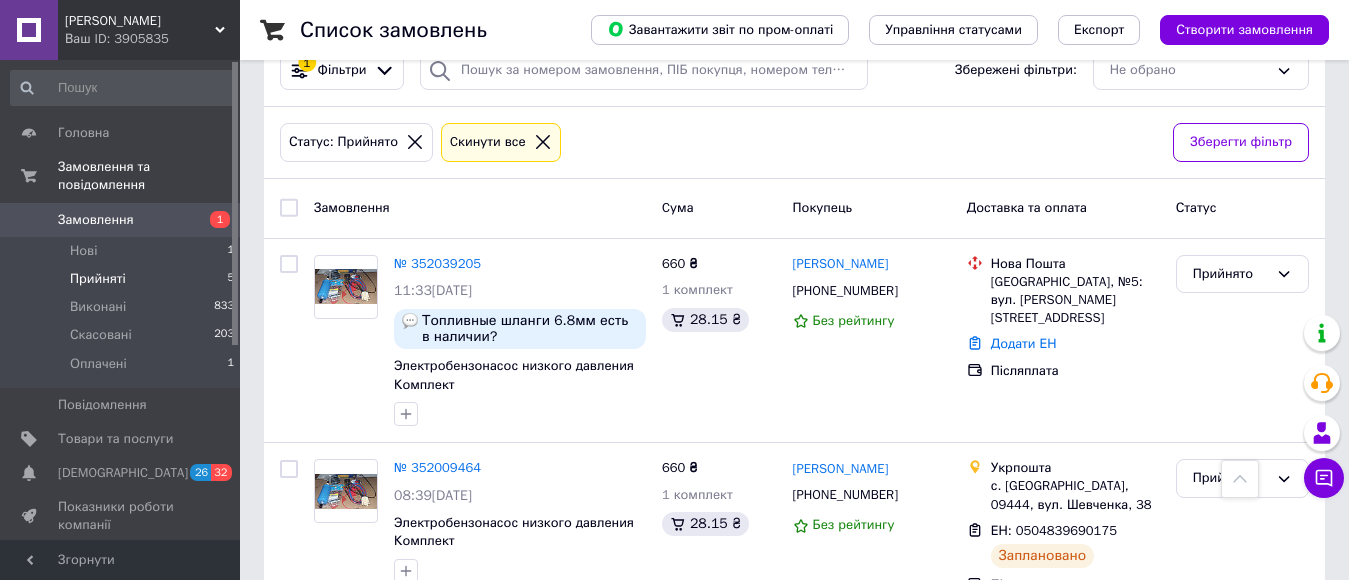 scroll, scrollTop: 174, scrollLeft: 0, axis: vertical 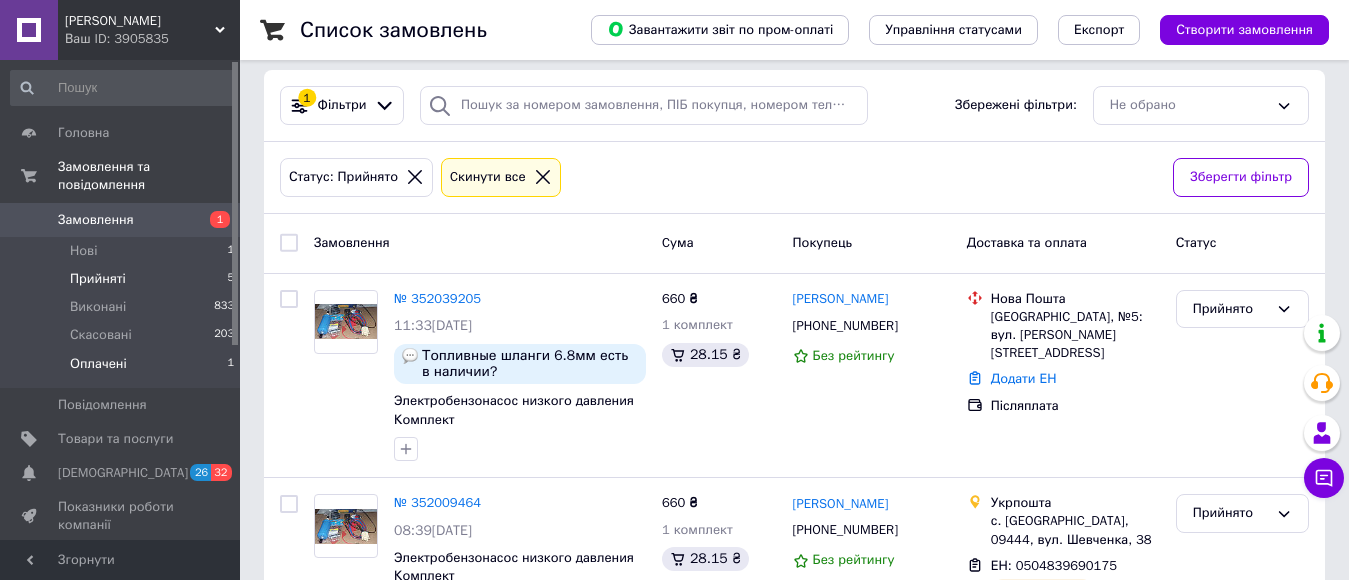 click on "Оплачені" at bounding box center (98, 364) 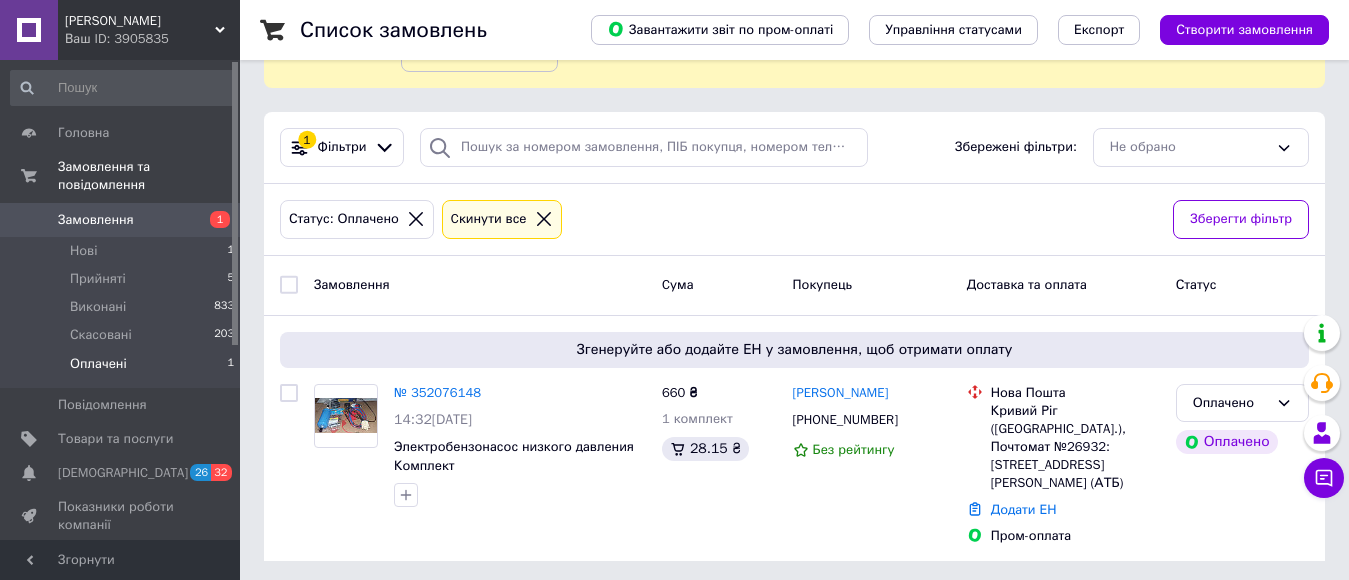 scroll, scrollTop: 137, scrollLeft: 0, axis: vertical 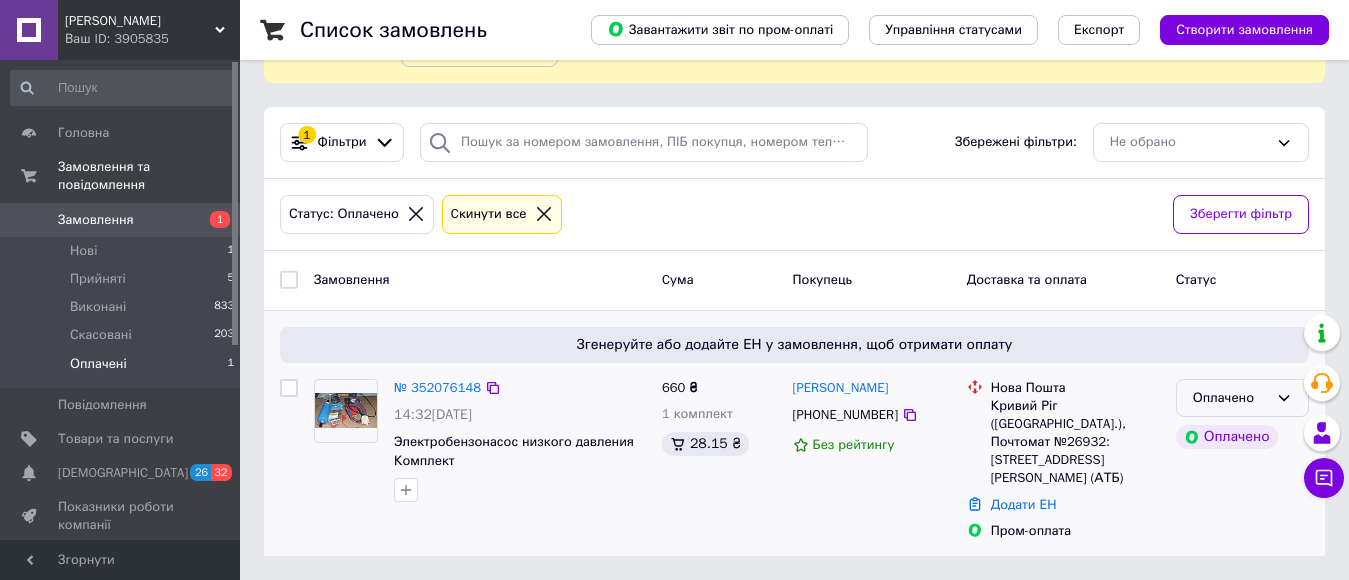 click on "Оплачено" at bounding box center [1230, 398] 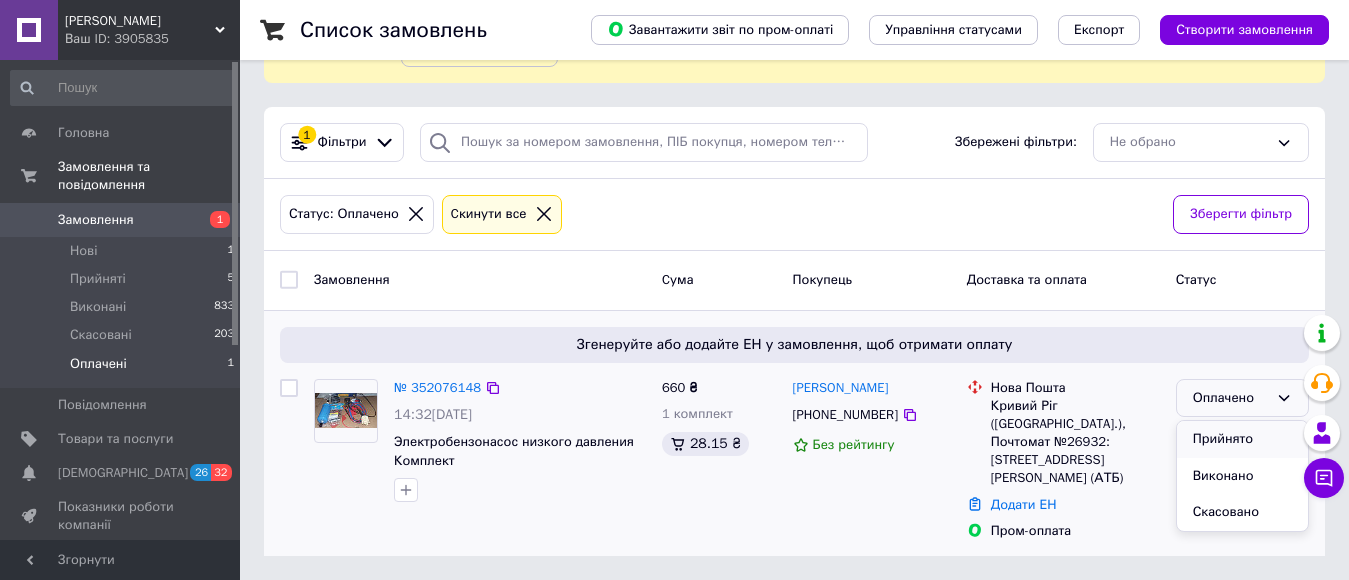 click on "Прийнято" at bounding box center [1242, 439] 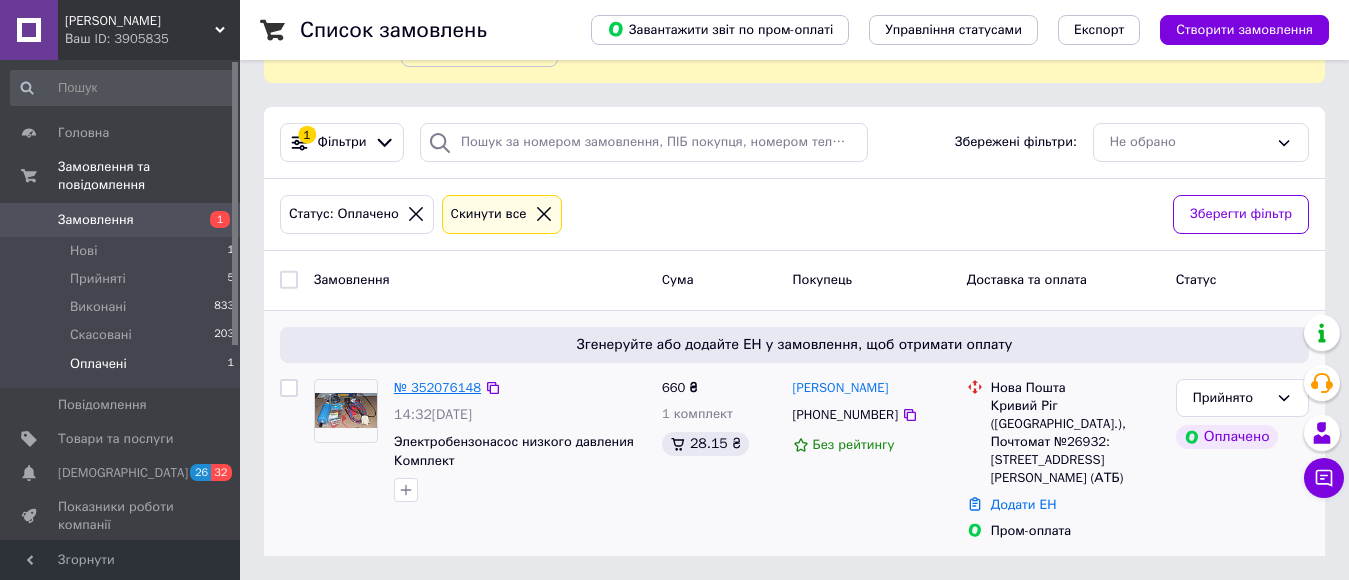 click on "№ 352076148" at bounding box center (437, 387) 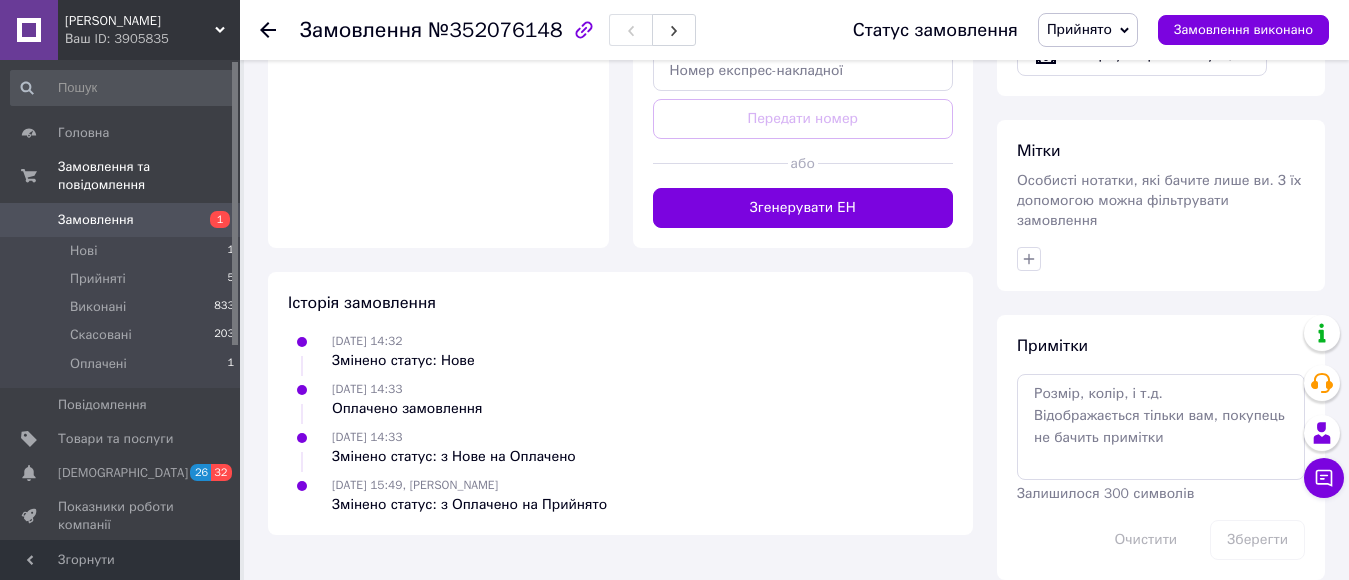 scroll, scrollTop: 939, scrollLeft: 0, axis: vertical 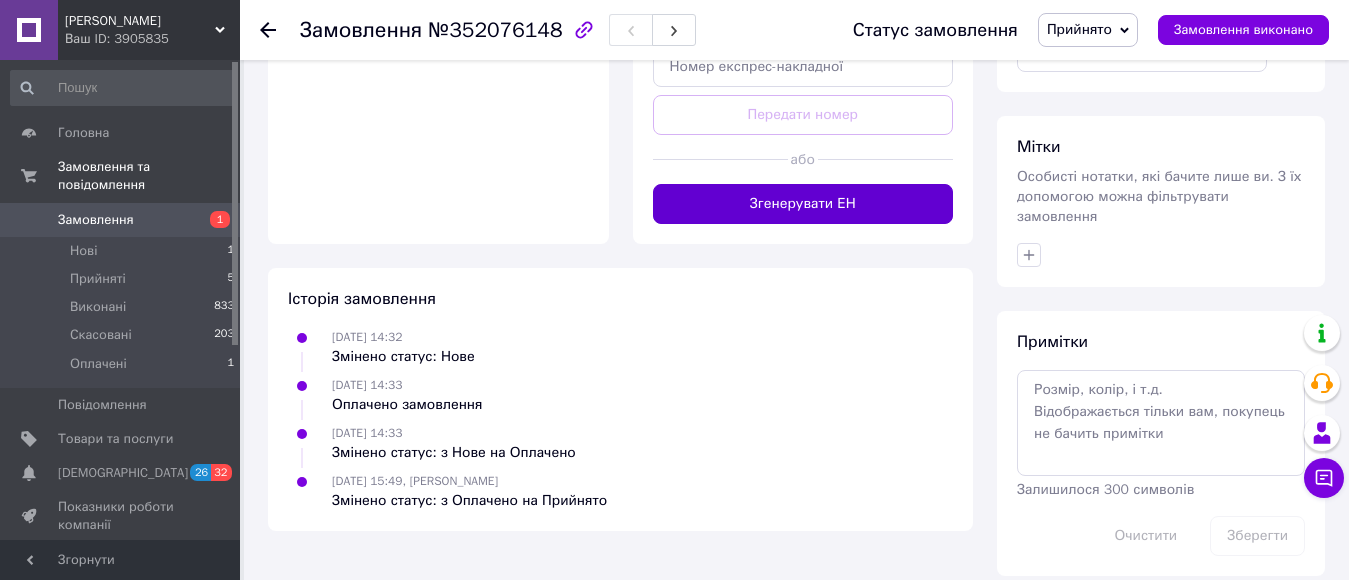click on "Згенерувати ЕН" at bounding box center [803, 204] 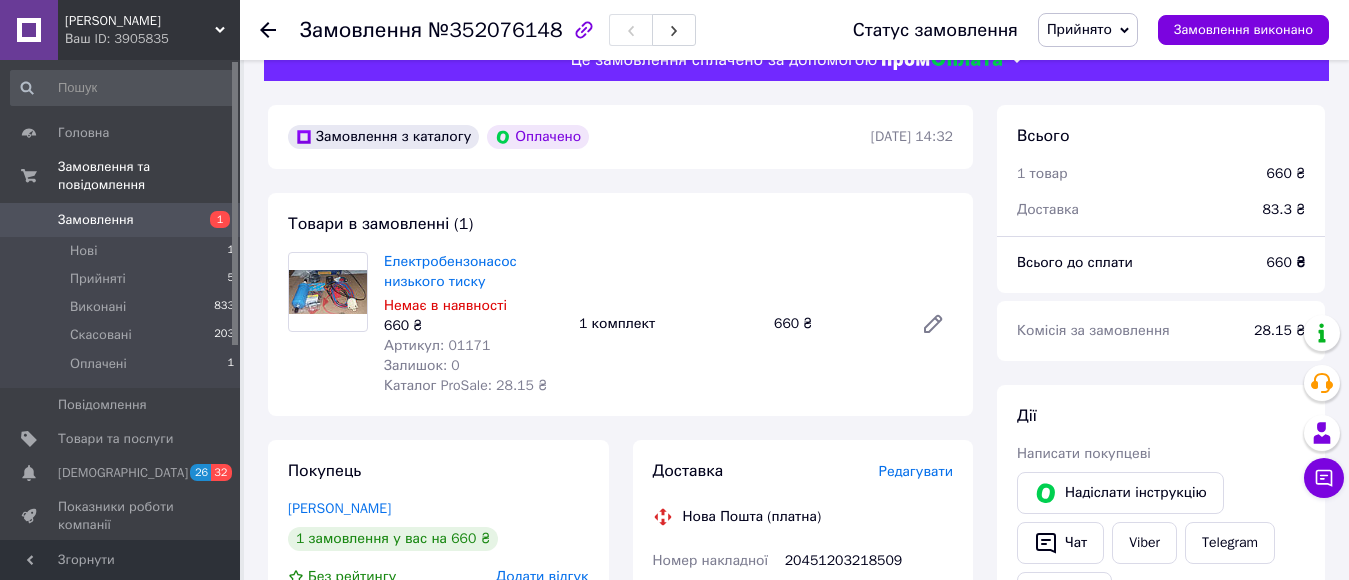 scroll, scrollTop: 39, scrollLeft: 0, axis: vertical 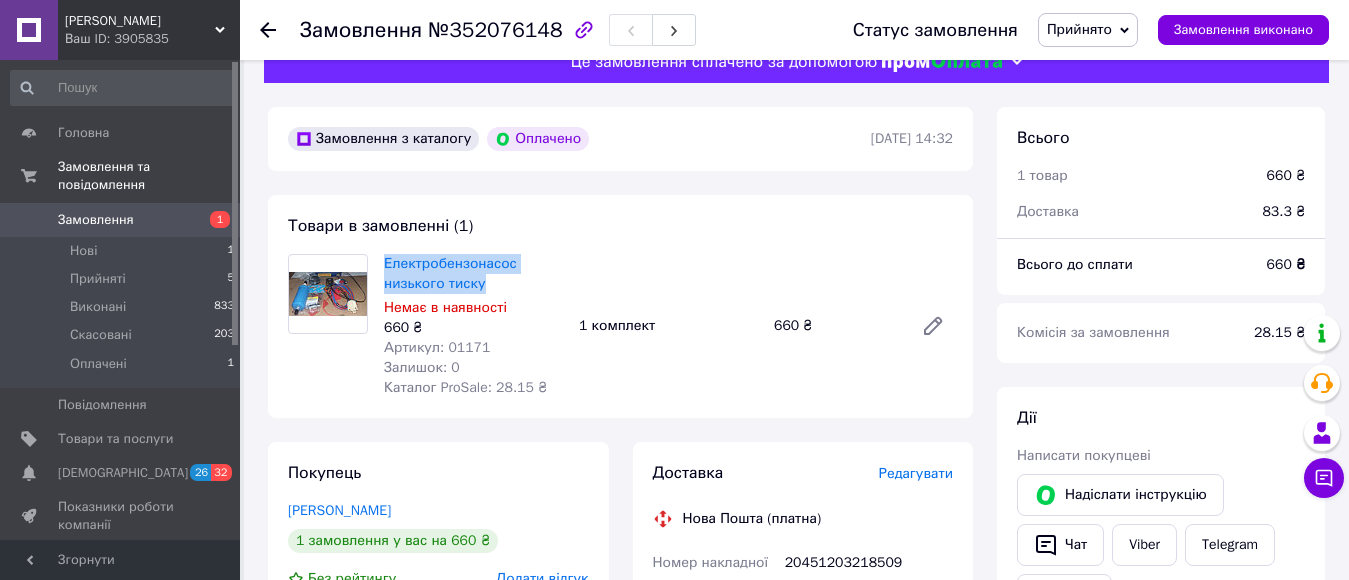 drag, startPoint x: 501, startPoint y: 285, endPoint x: 379, endPoint y: 259, distance: 124.73973 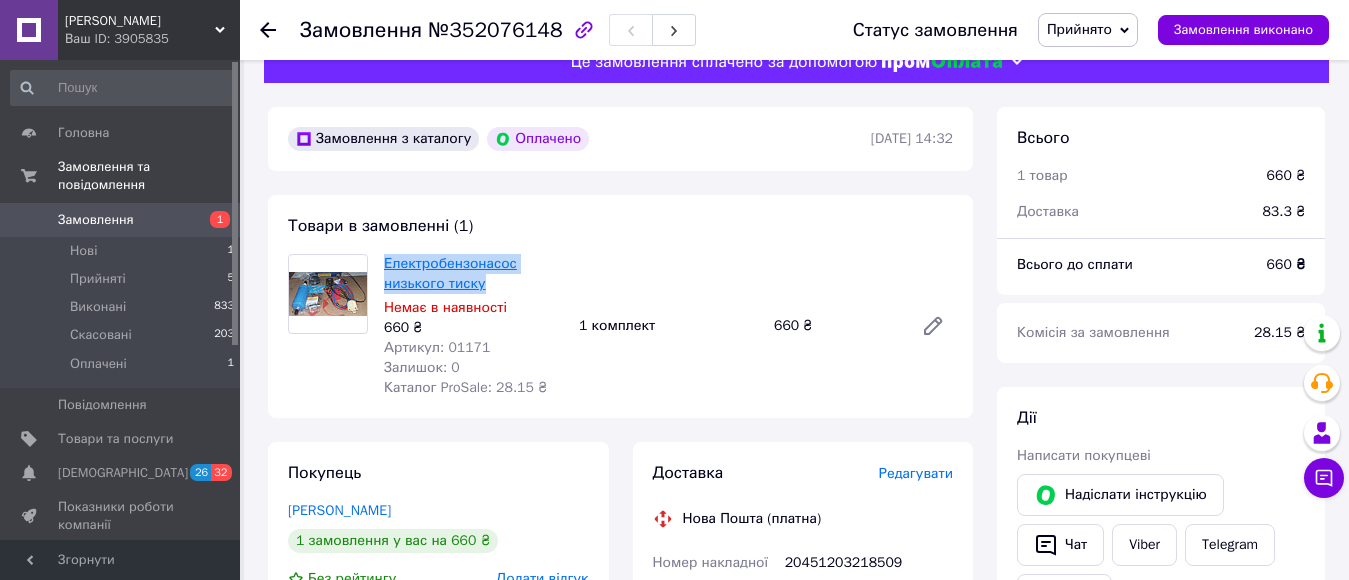 copy on "Електробензонасос низького тиску" 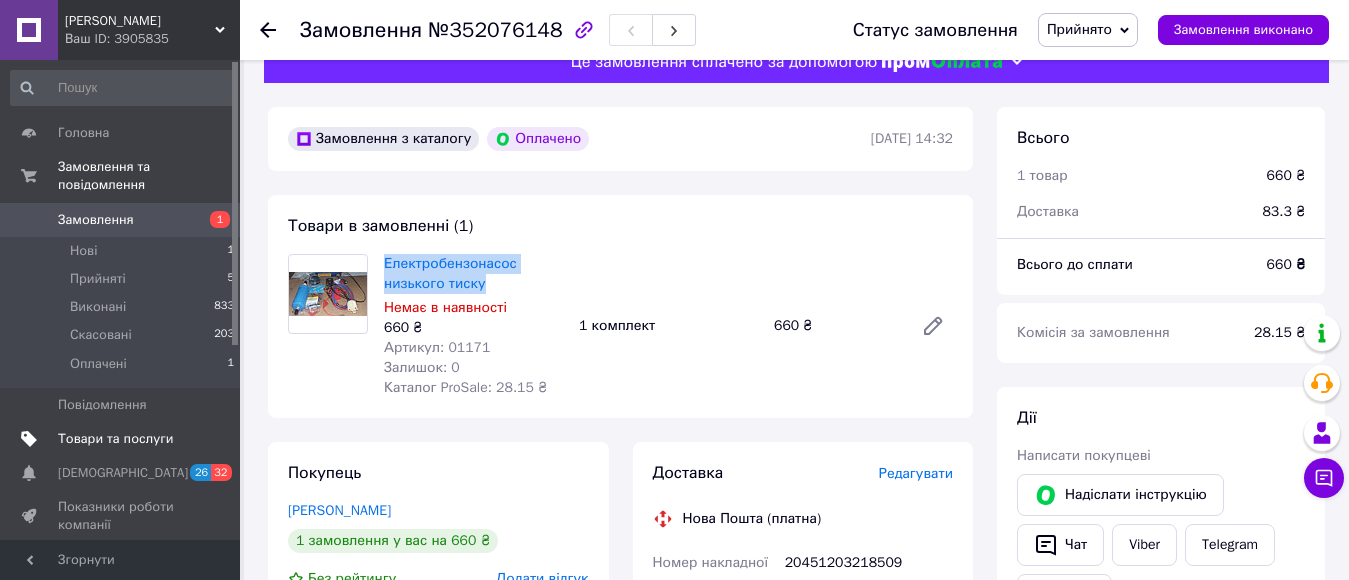 click on "Товари та послуги" at bounding box center (115, 439) 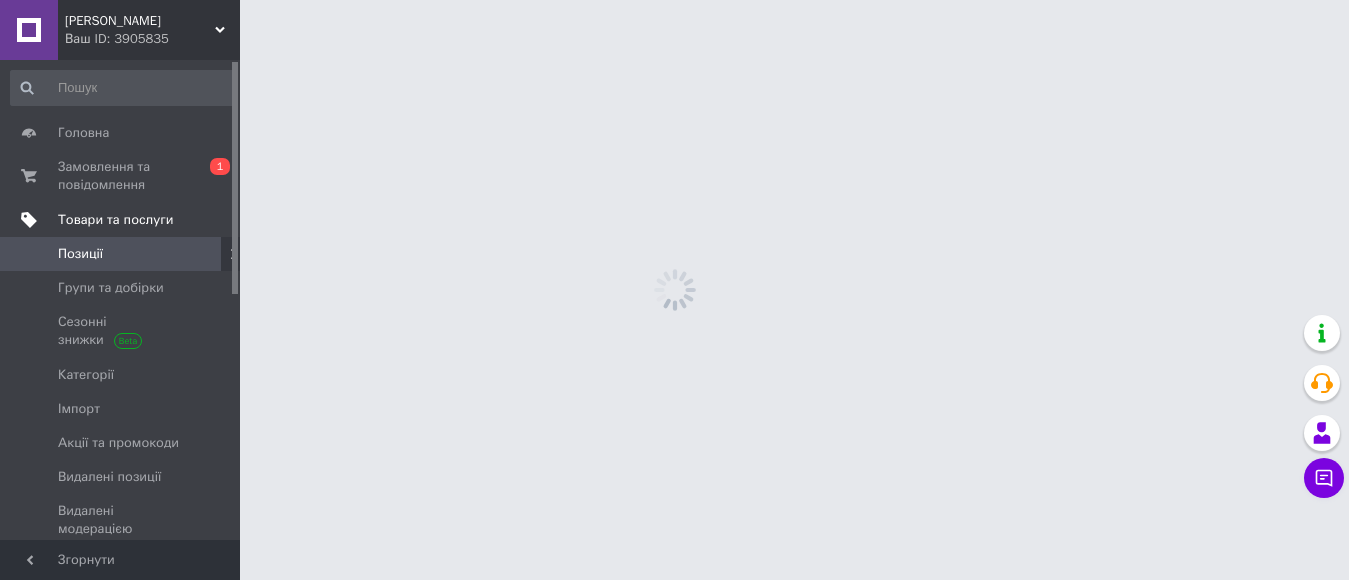 scroll, scrollTop: 0, scrollLeft: 0, axis: both 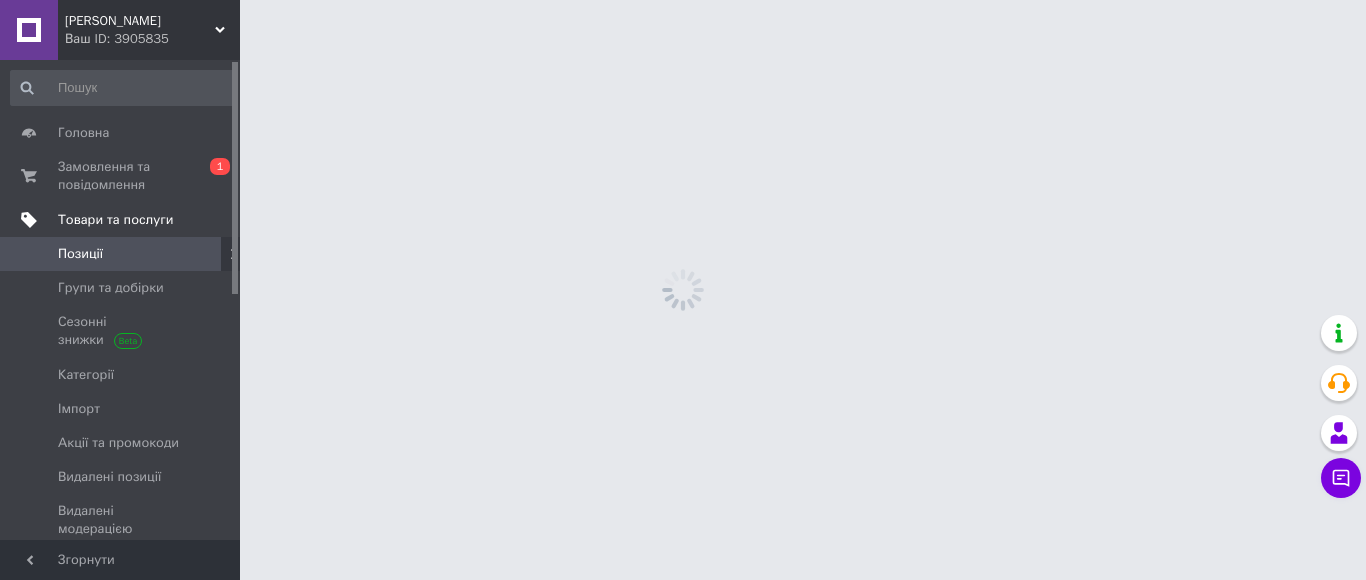 click on "Товари та послуги" at bounding box center [115, 220] 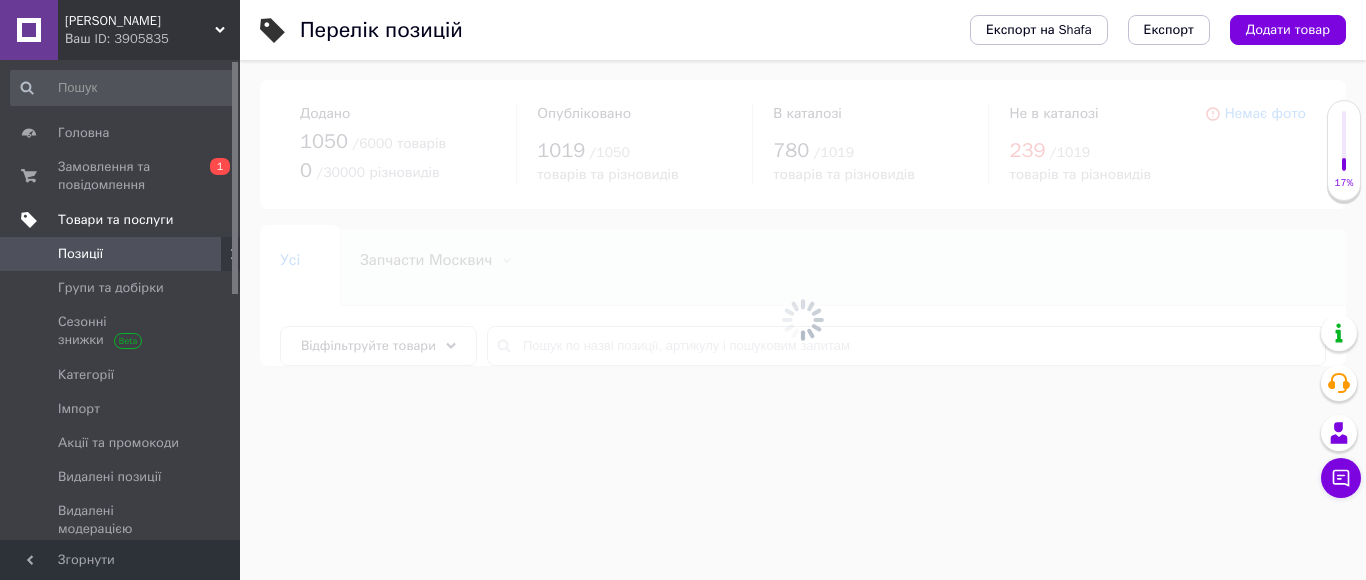 click on "Товари та послуги" at bounding box center [115, 220] 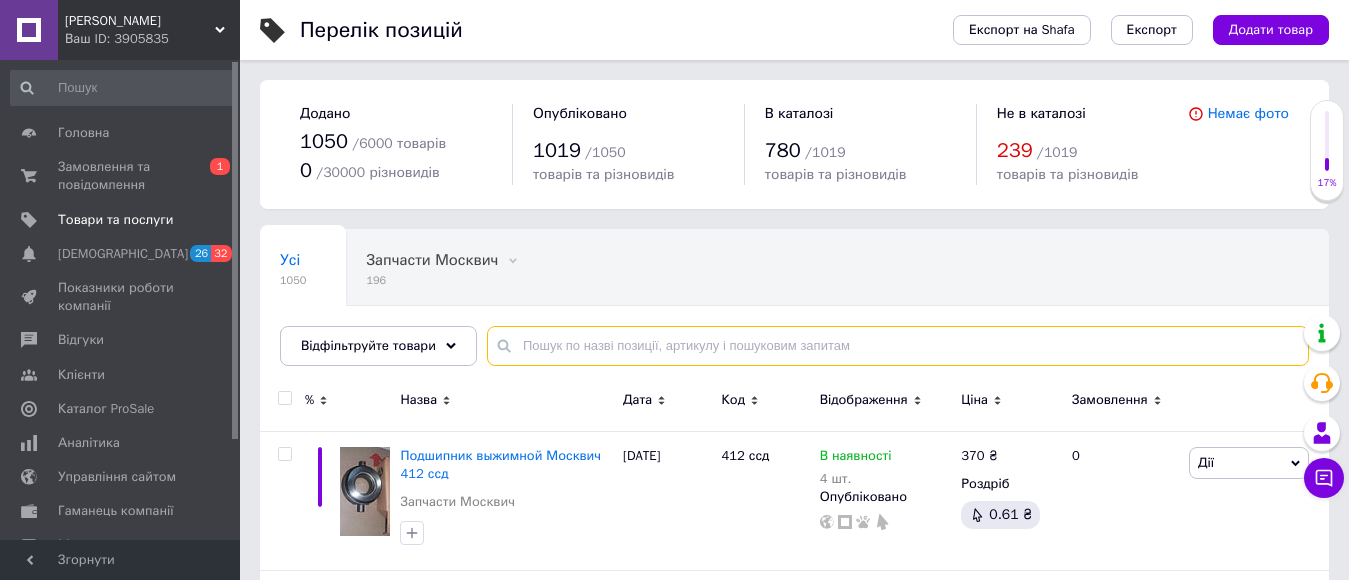 click at bounding box center [898, 346] 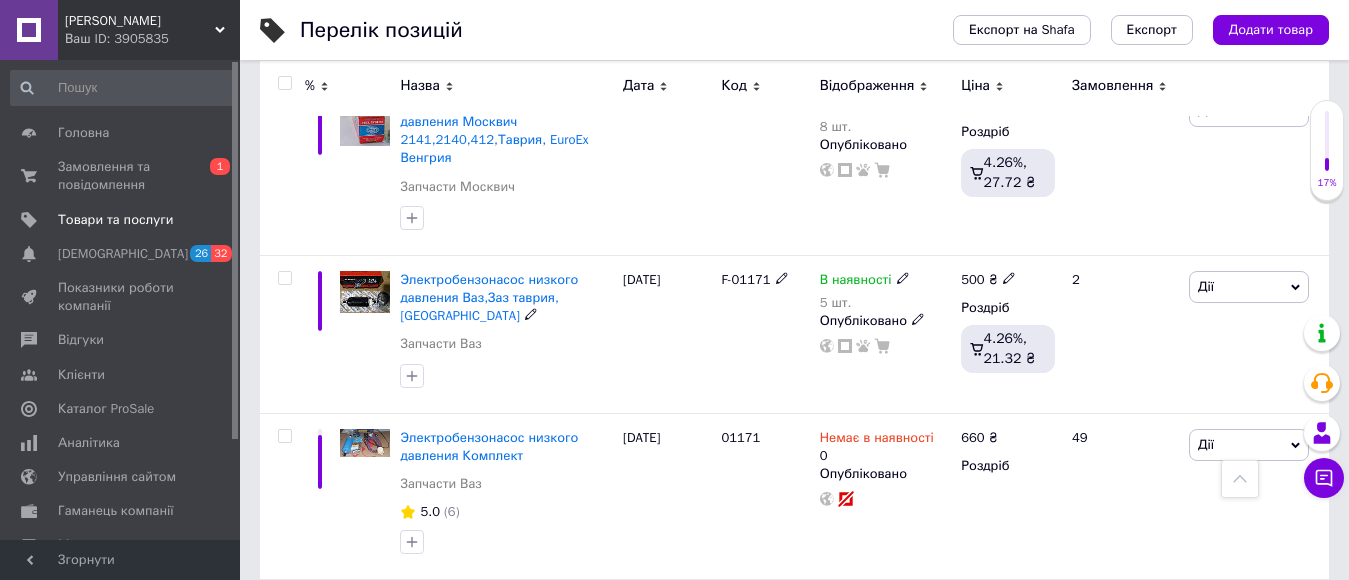 scroll, scrollTop: 2800, scrollLeft: 0, axis: vertical 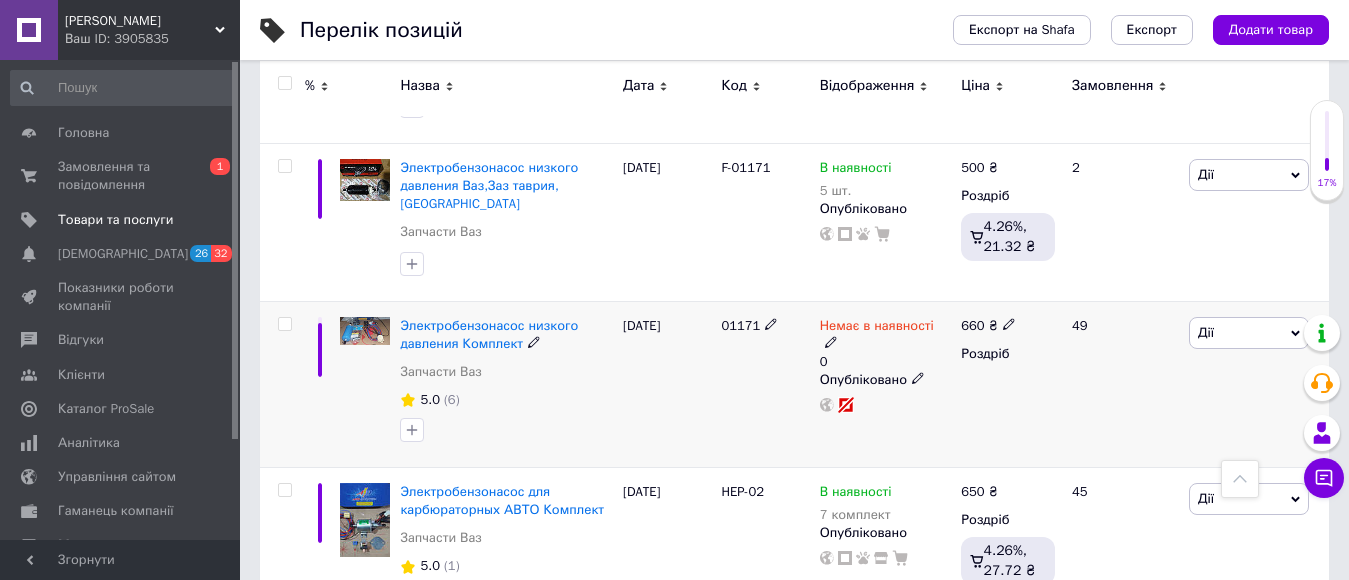 type on "Електробензонасос низького тиску" 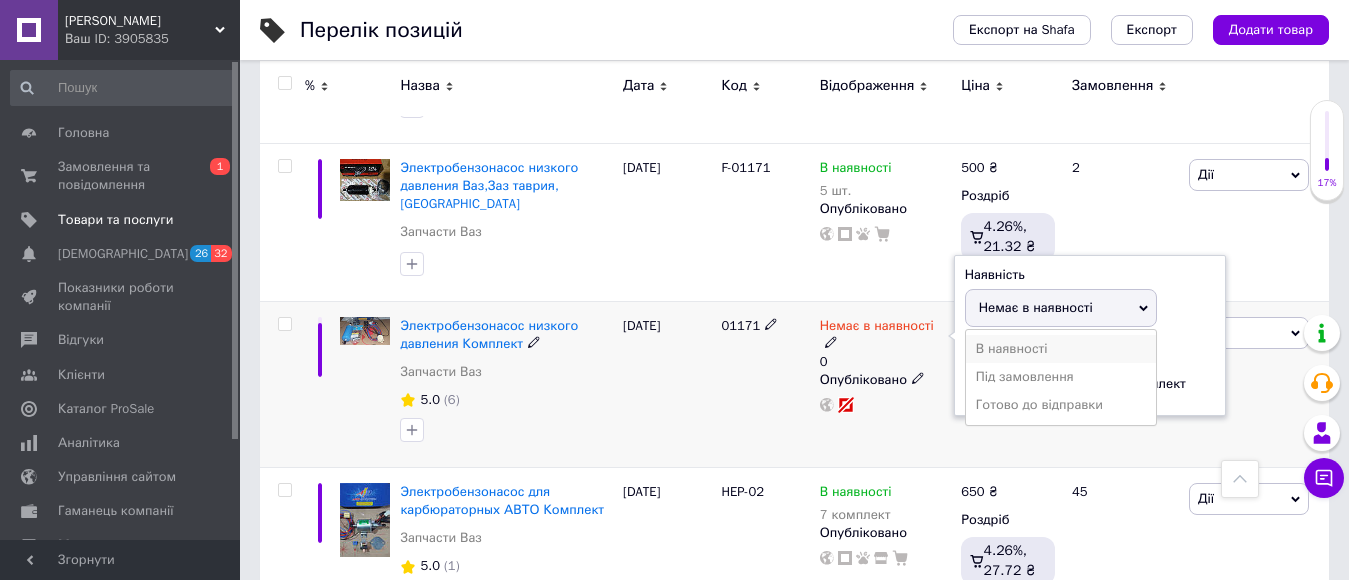 click on "В наявності" at bounding box center [1061, 349] 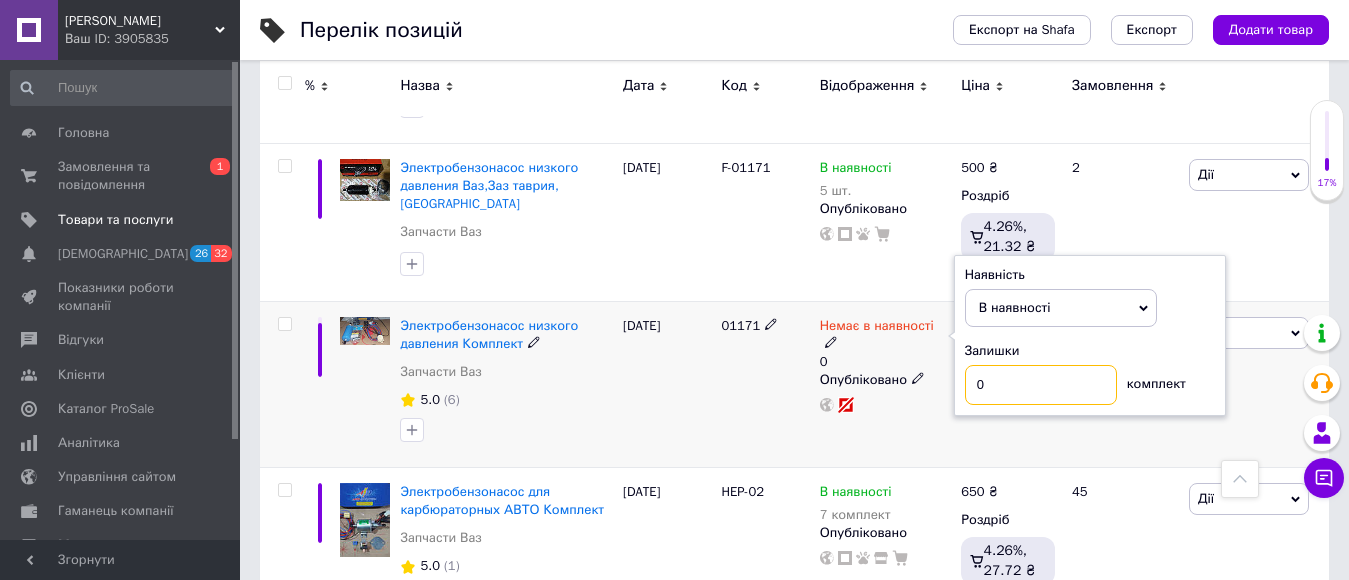 click on "0" at bounding box center [1041, 385] 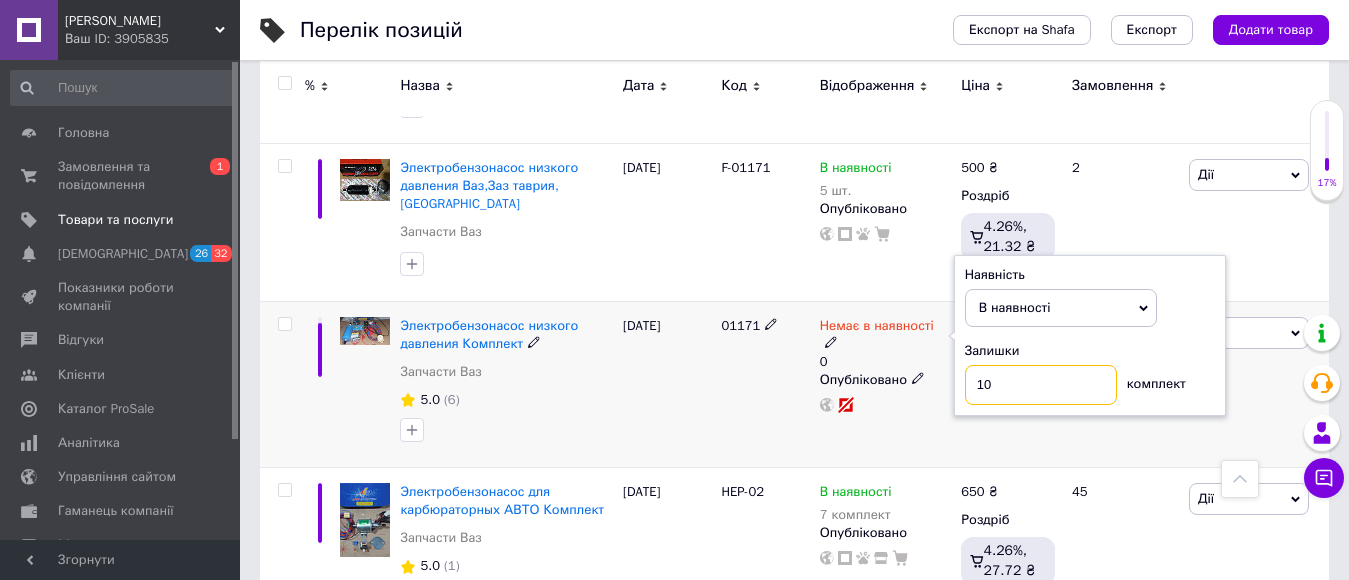 type on "10" 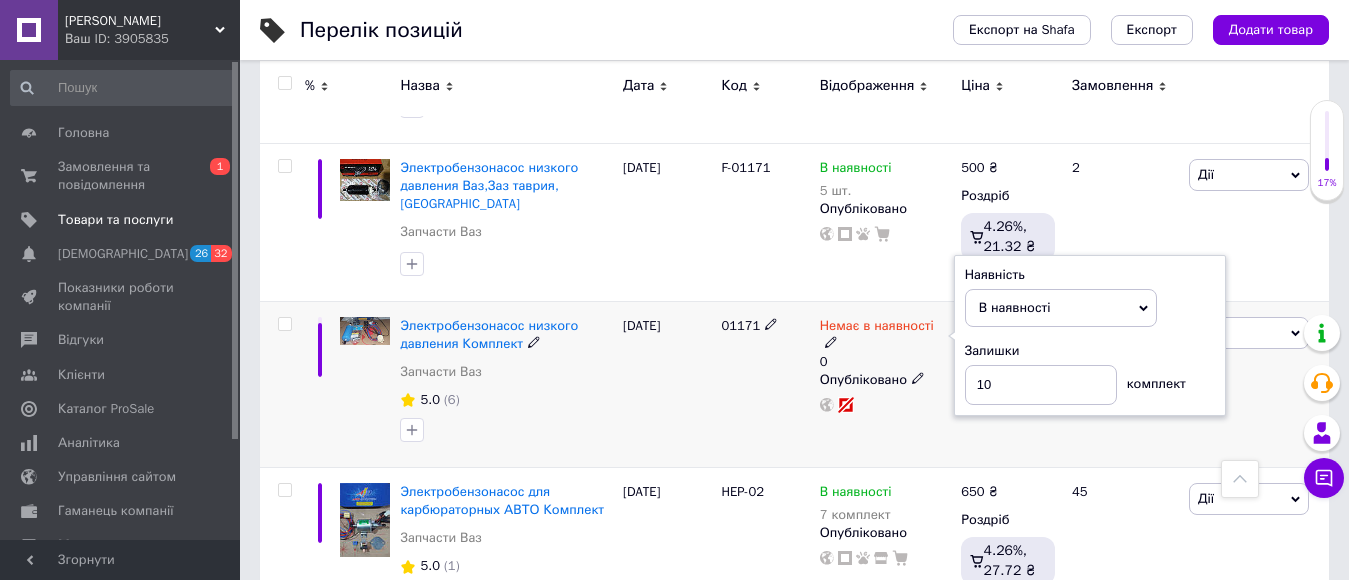 click on "Немає в наявності 0 Наявність В наявності Немає в наявності Під замовлення Готово до відправки Залишки 10 комплект Опубліковано" at bounding box center [886, 384] 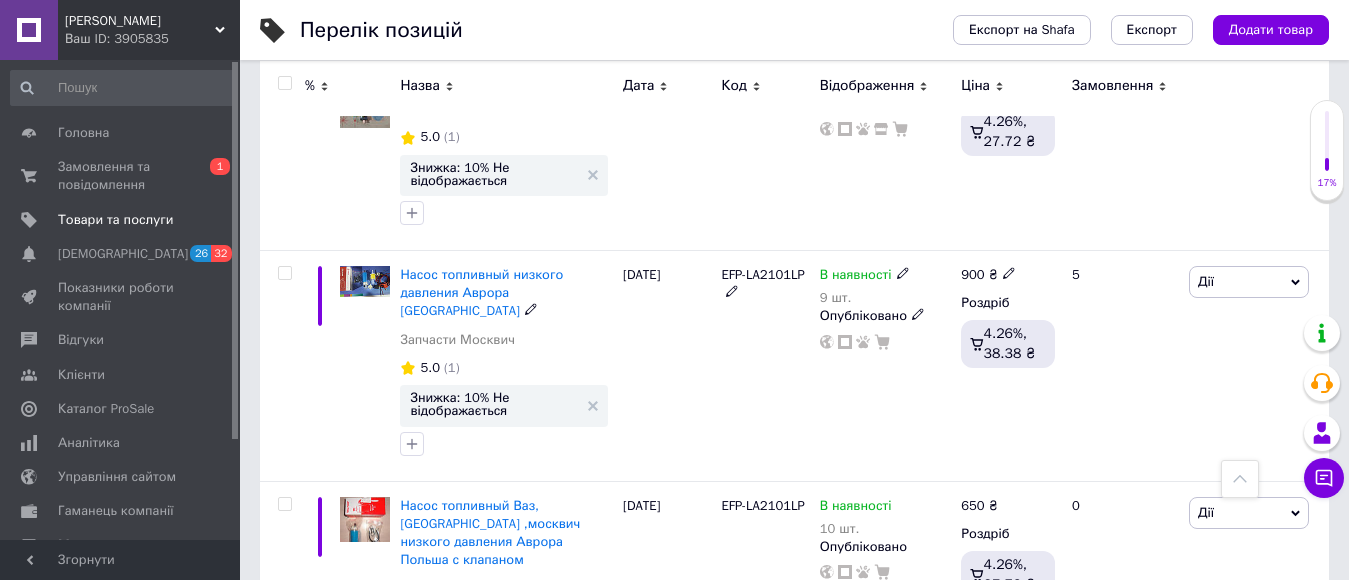 scroll, scrollTop: 3238, scrollLeft: 0, axis: vertical 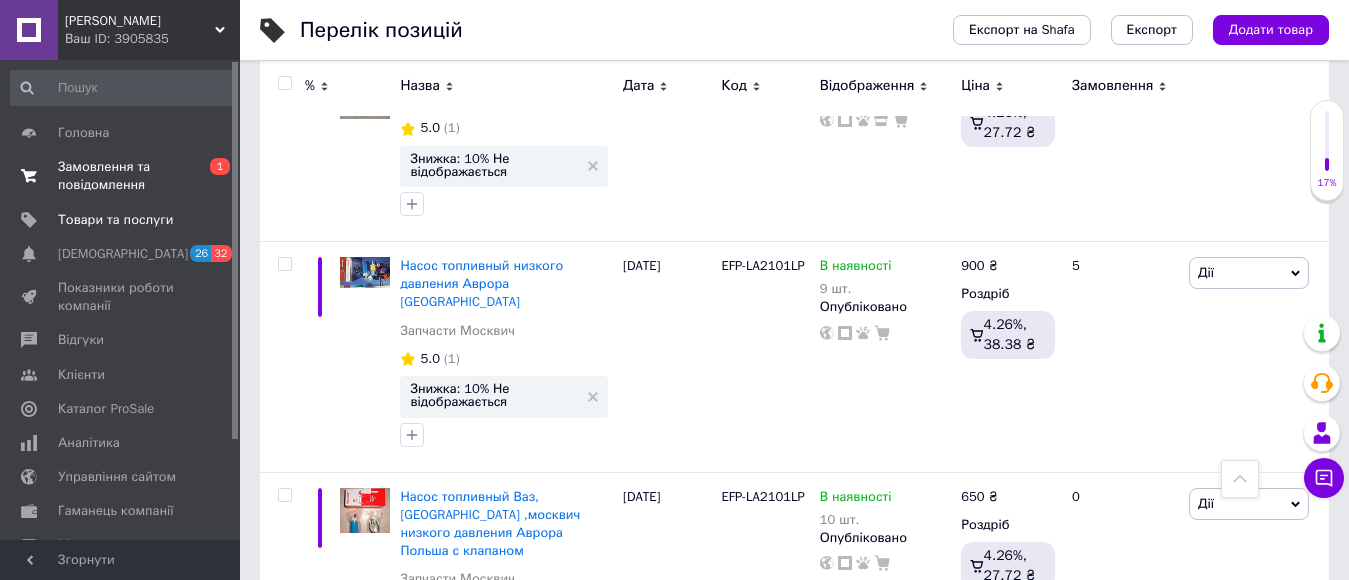 click on "Замовлення та повідомлення" at bounding box center [121, 176] 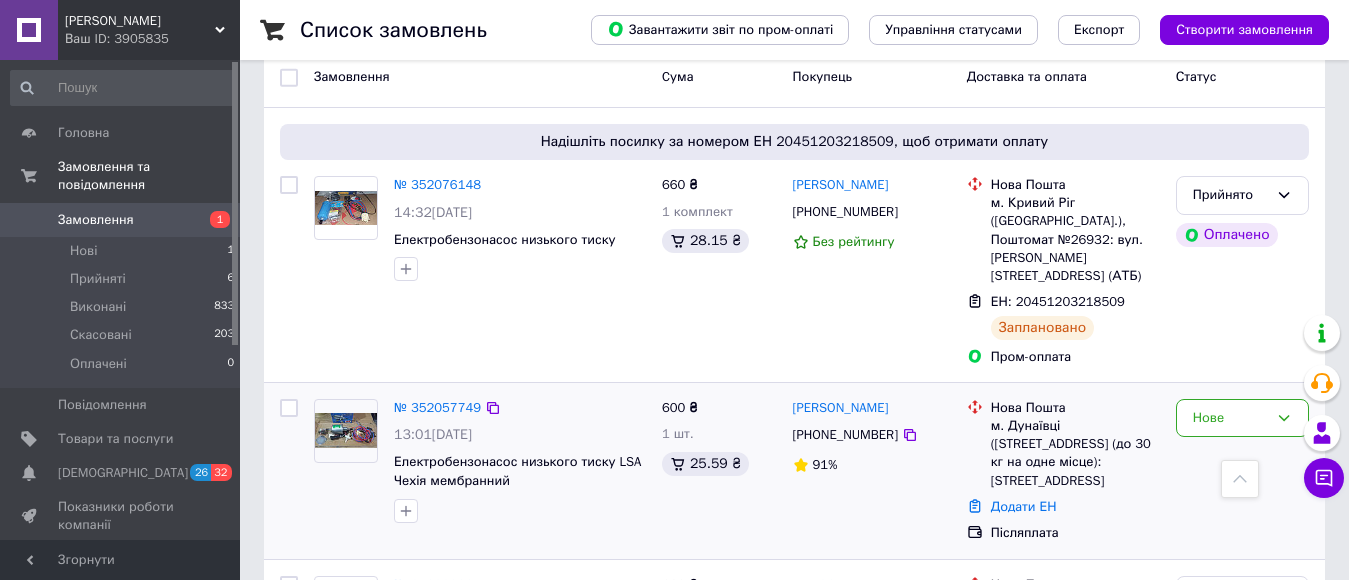 scroll, scrollTop: 200, scrollLeft: 0, axis: vertical 